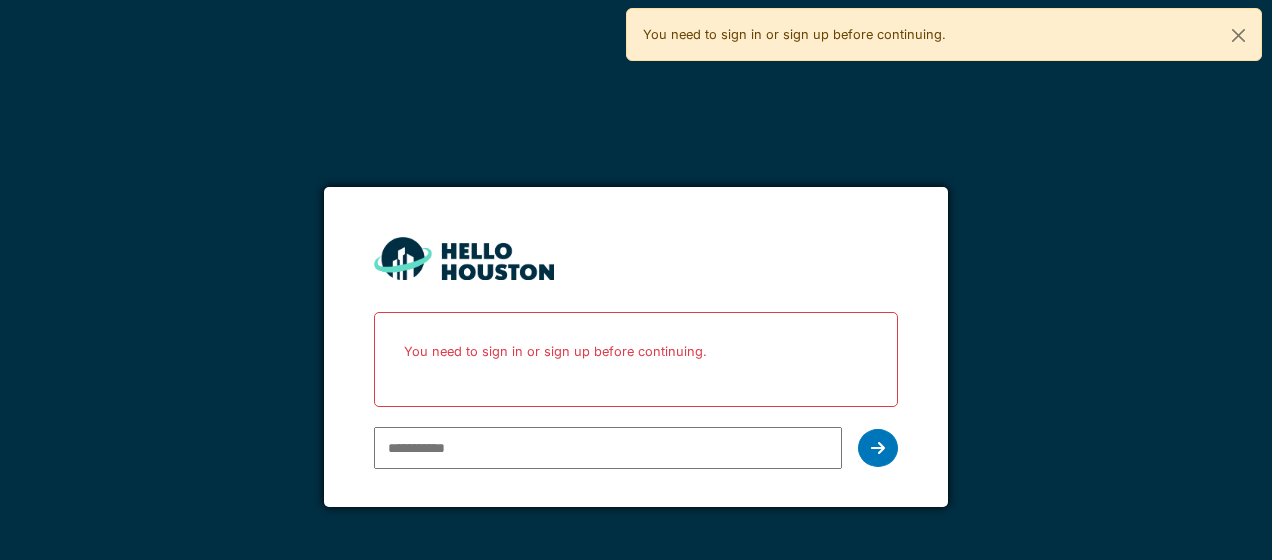 scroll, scrollTop: 0, scrollLeft: 0, axis: both 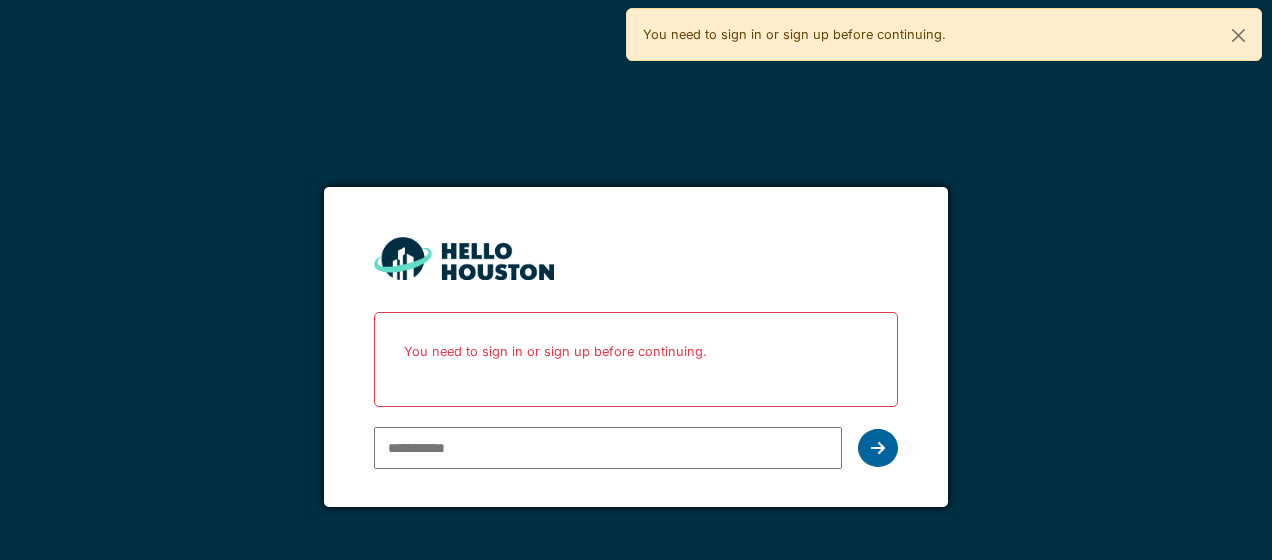 type on "**********" 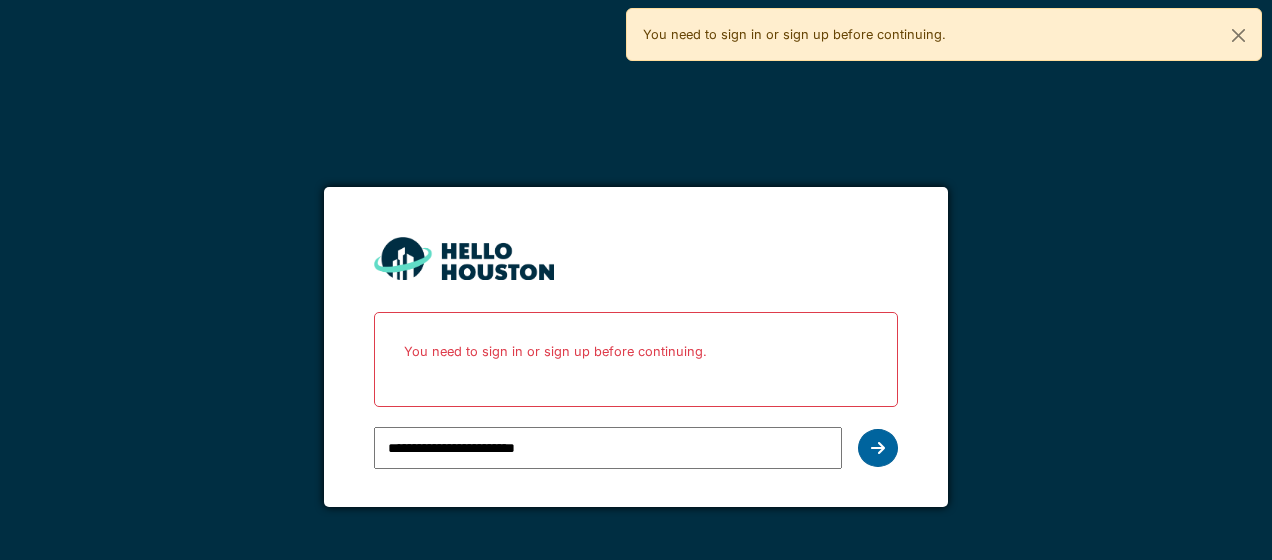 click at bounding box center [878, 448] 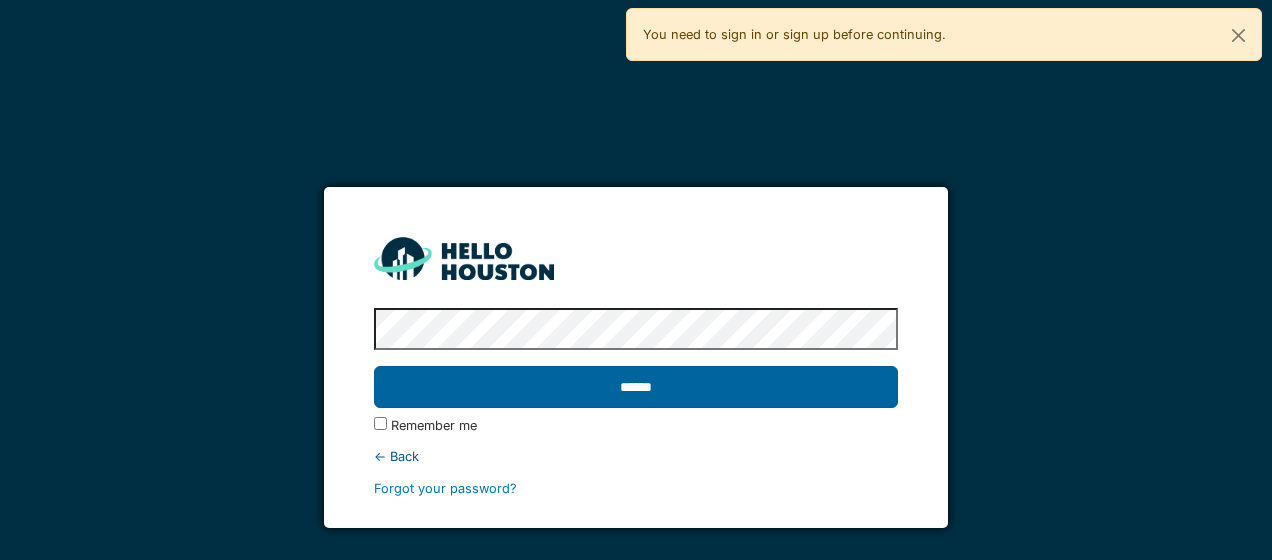 click on "******" at bounding box center (635, 387) 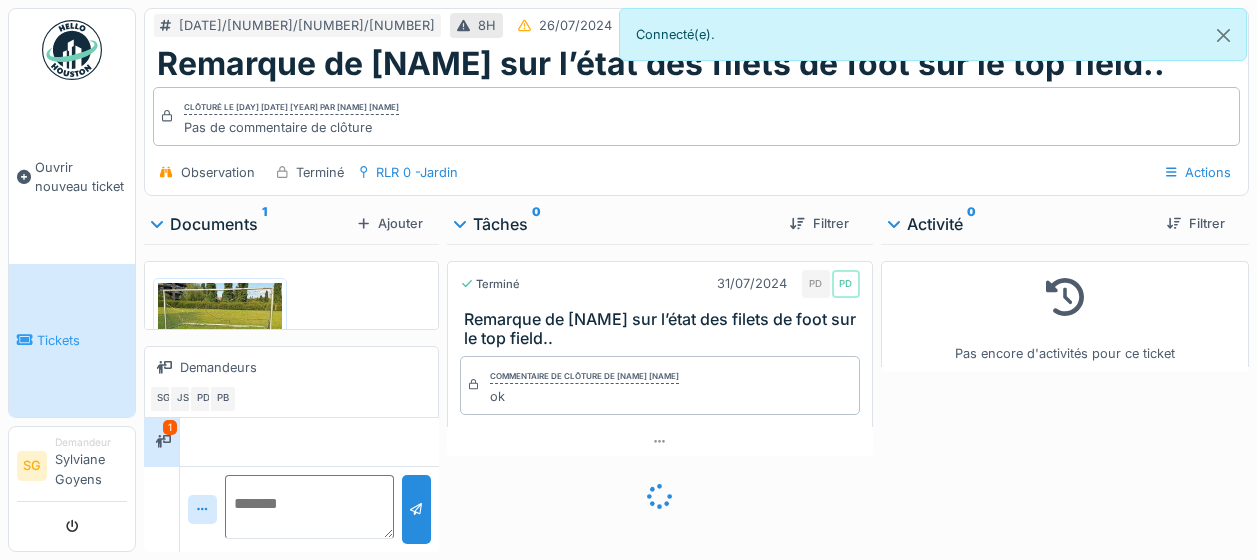 scroll, scrollTop: 0, scrollLeft: 0, axis: both 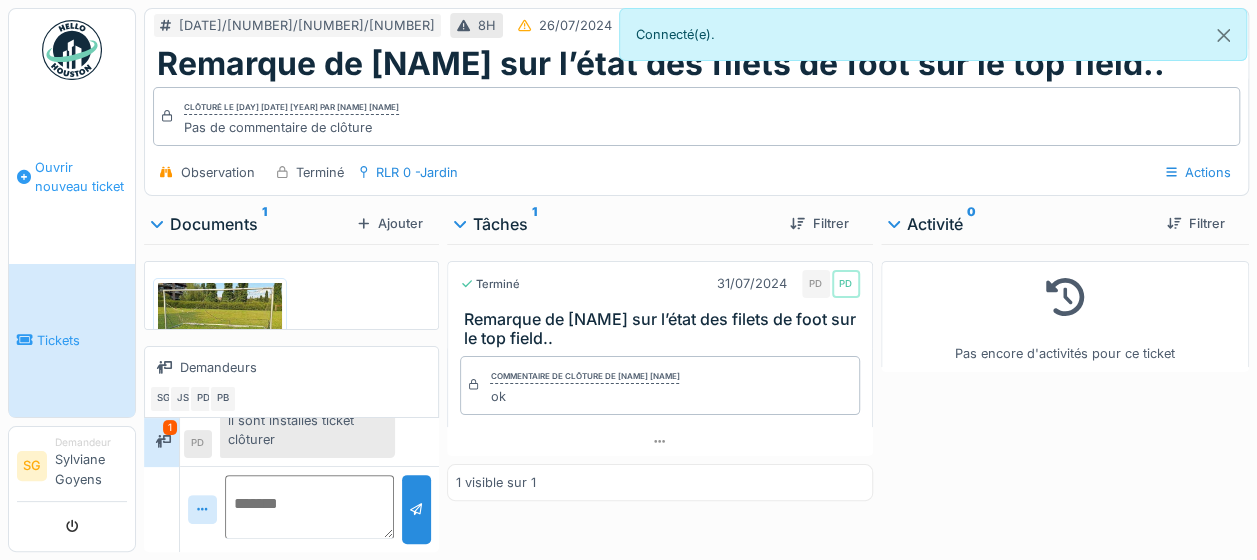 click on "Ouvrir nouveau ticket" at bounding box center (81, 177) 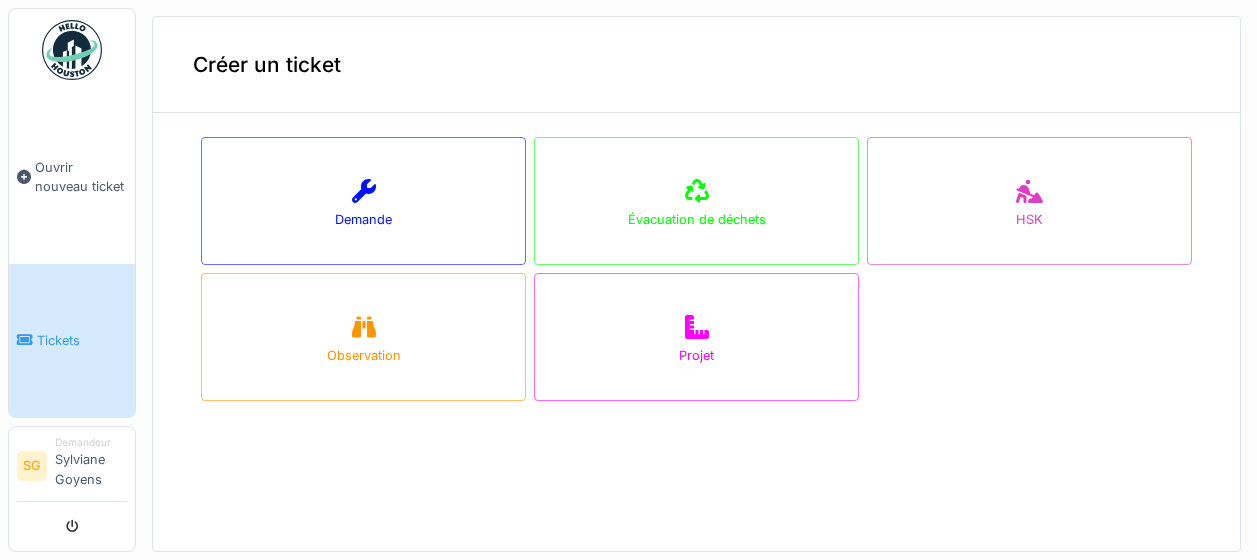 scroll, scrollTop: 0, scrollLeft: 0, axis: both 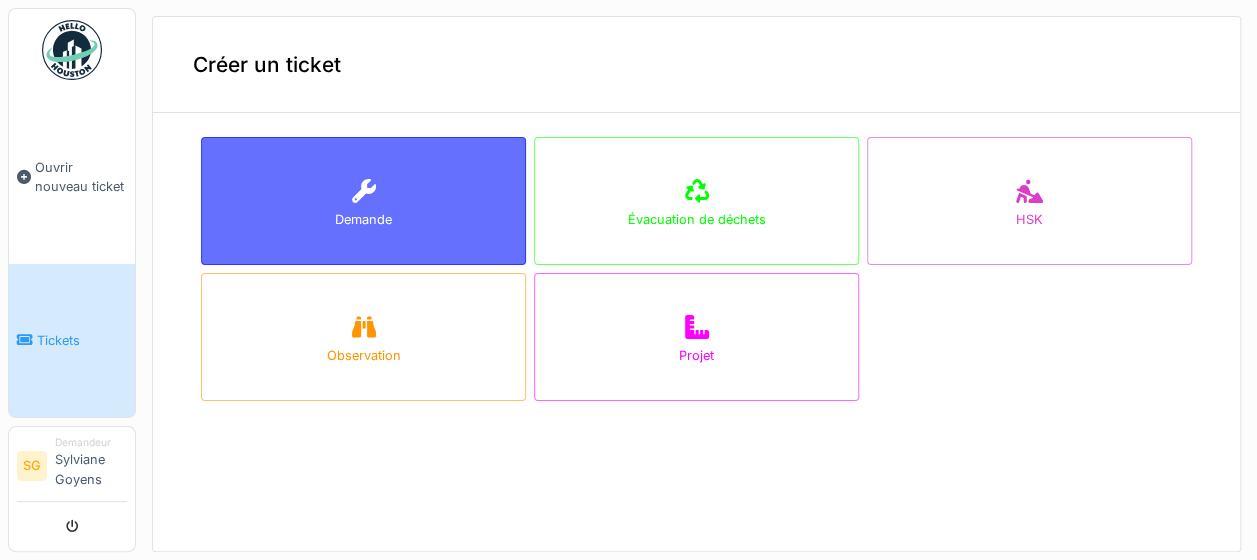 click 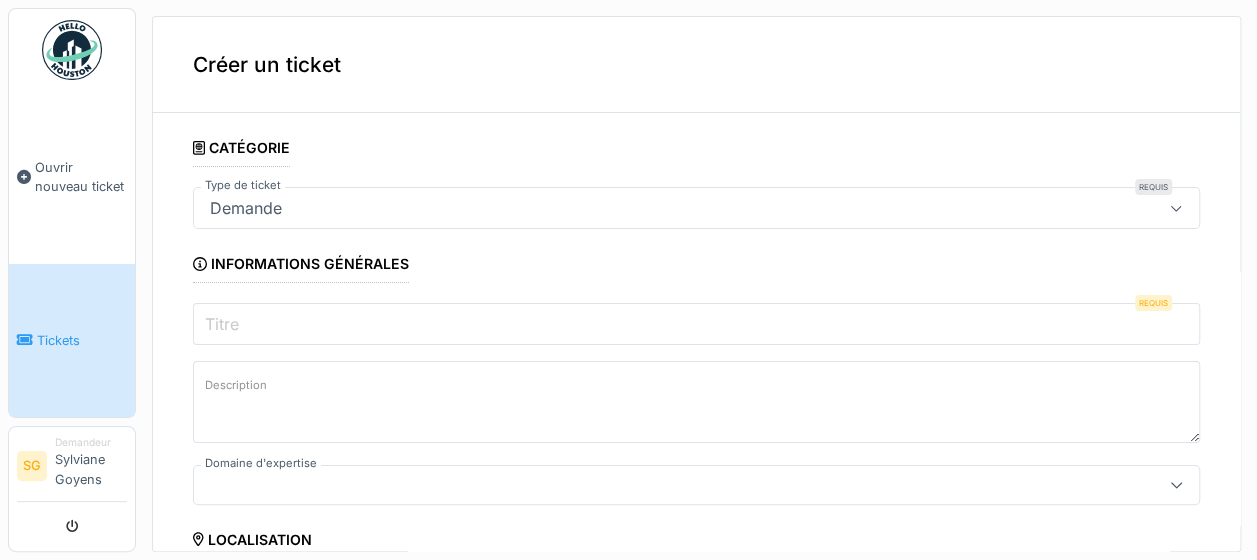 click 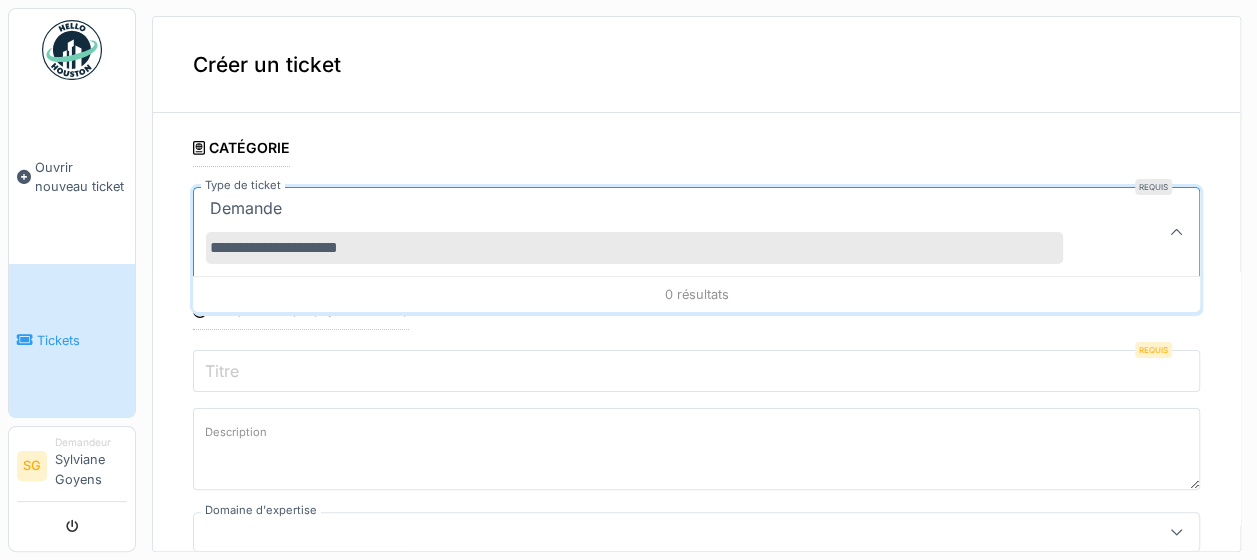 drag, startPoint x: 276, startPoint y: 244, endPoint x: 296, endPoint y: 237, distance: 21.189621 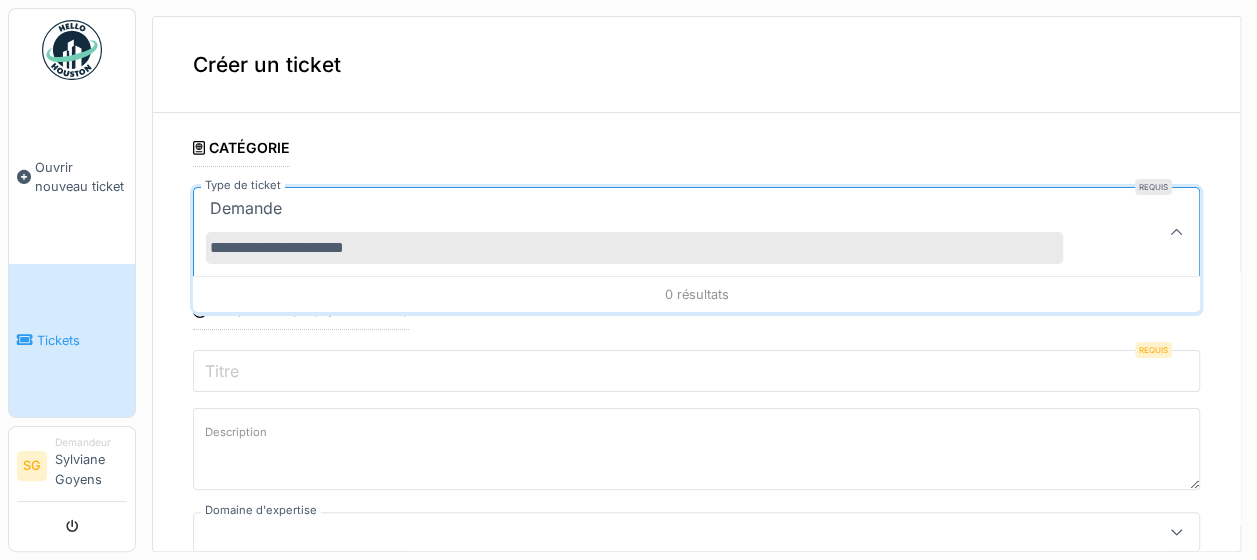 type on "**********" 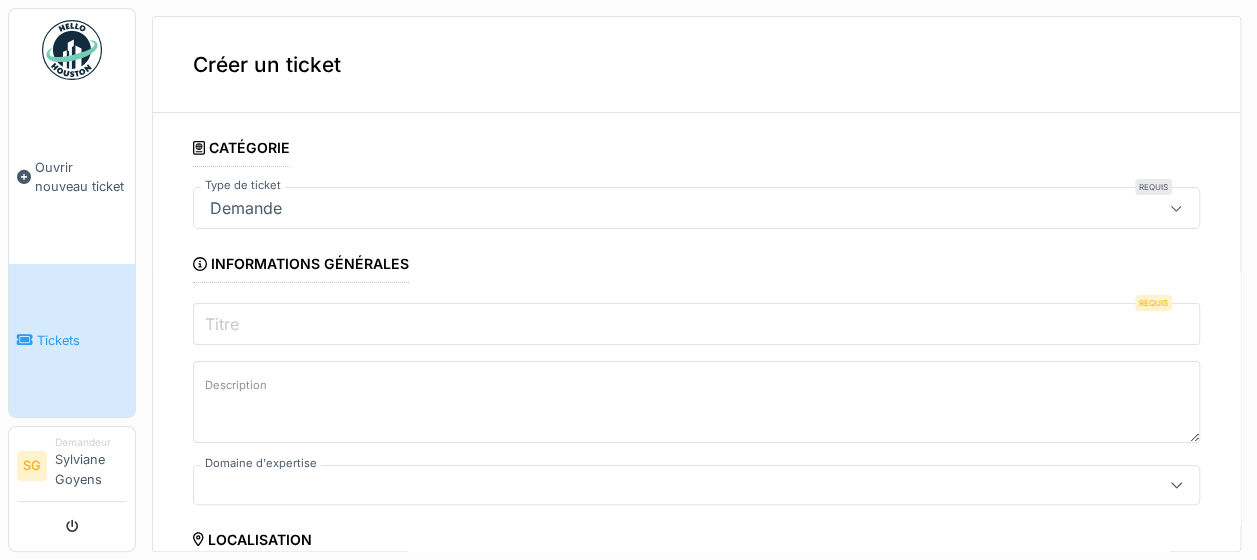 click on "Titre" at bounding box center [696, 324] 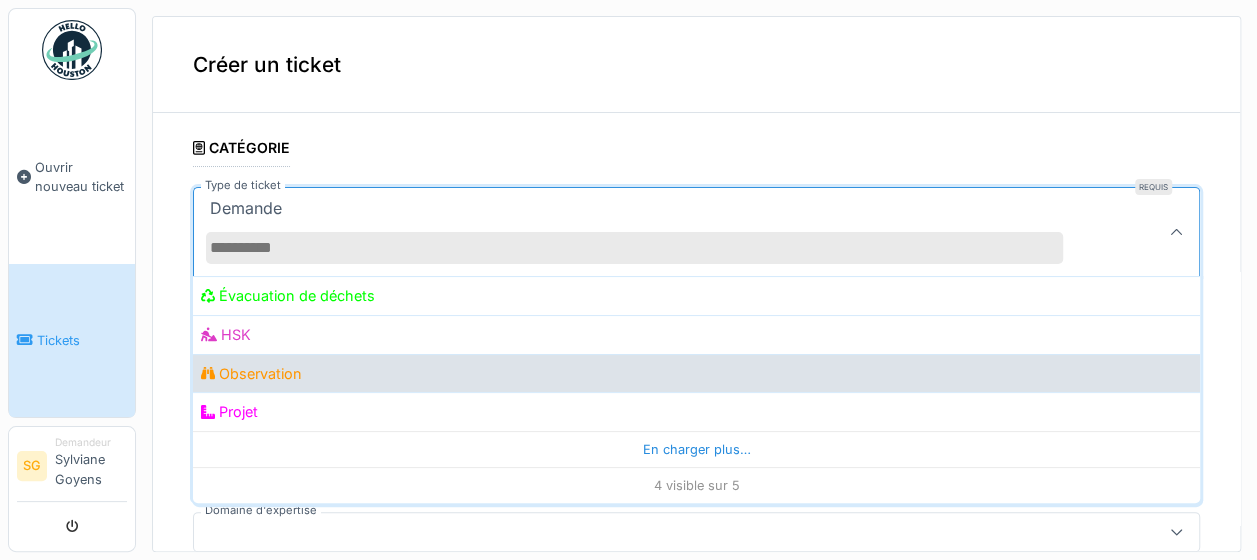 click on "Observation" at bounding box center (251, 374) 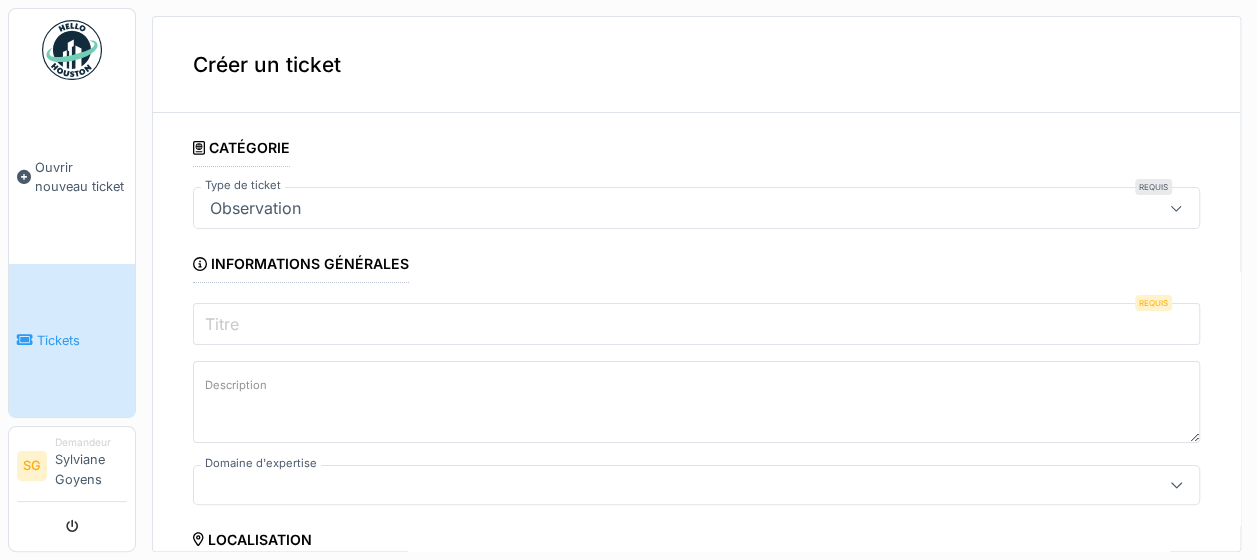 click on "Titre" at bounding box center [696, 324] 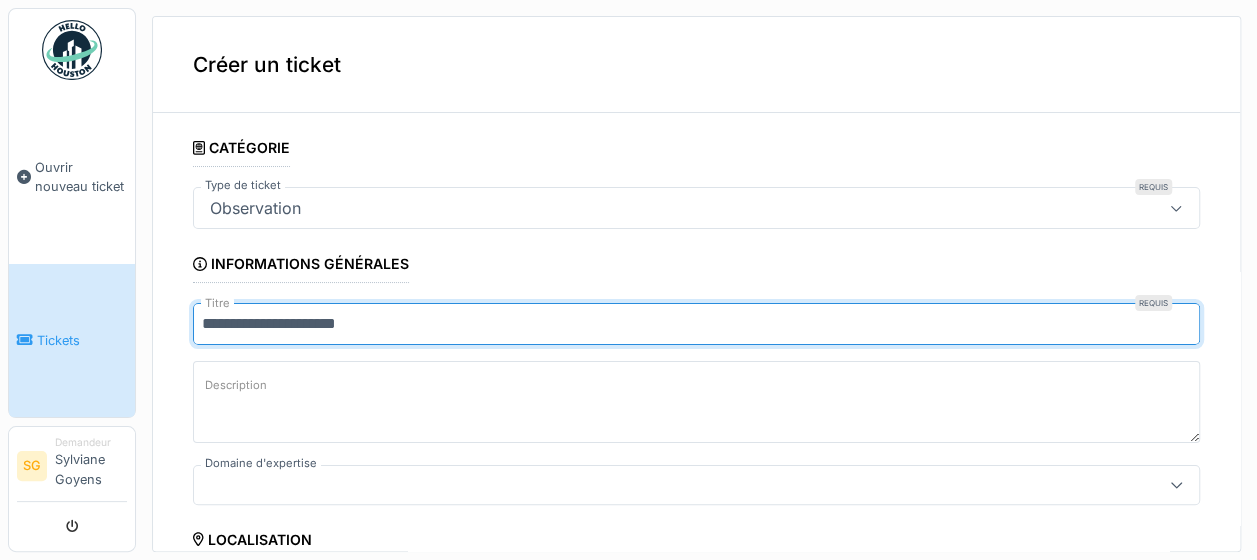 type on "**********" 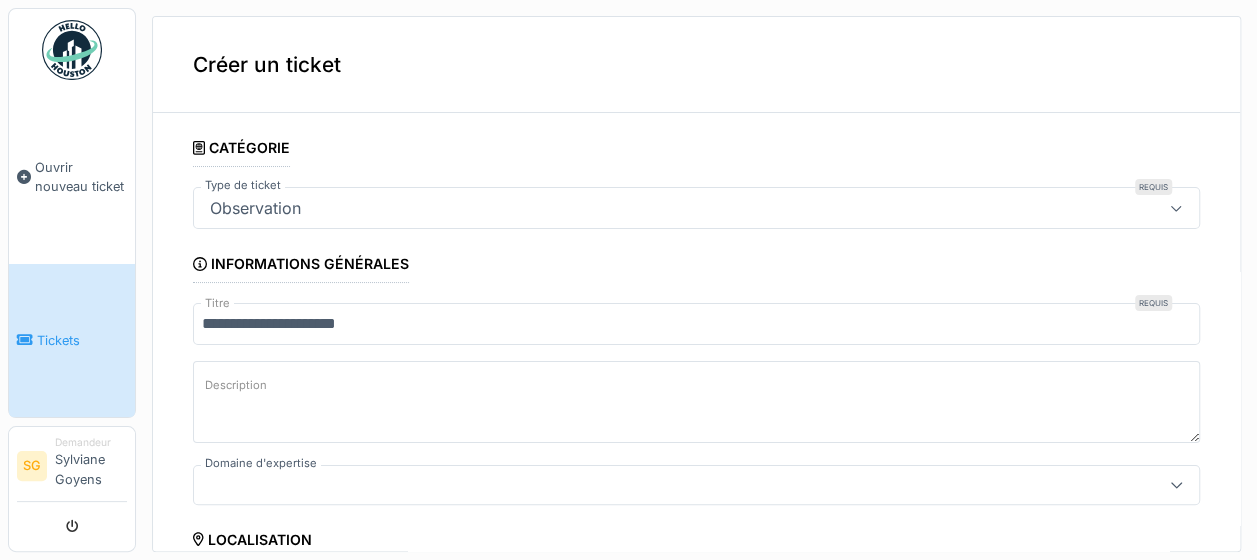 click on "Description" at bounding box center (236, 385) 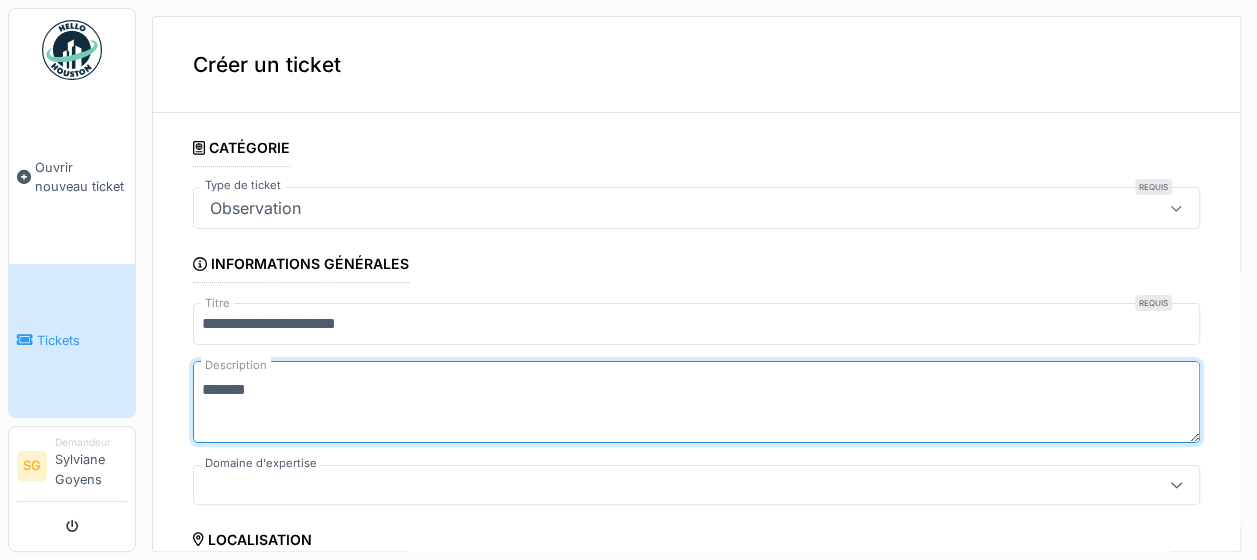 type on "*******" 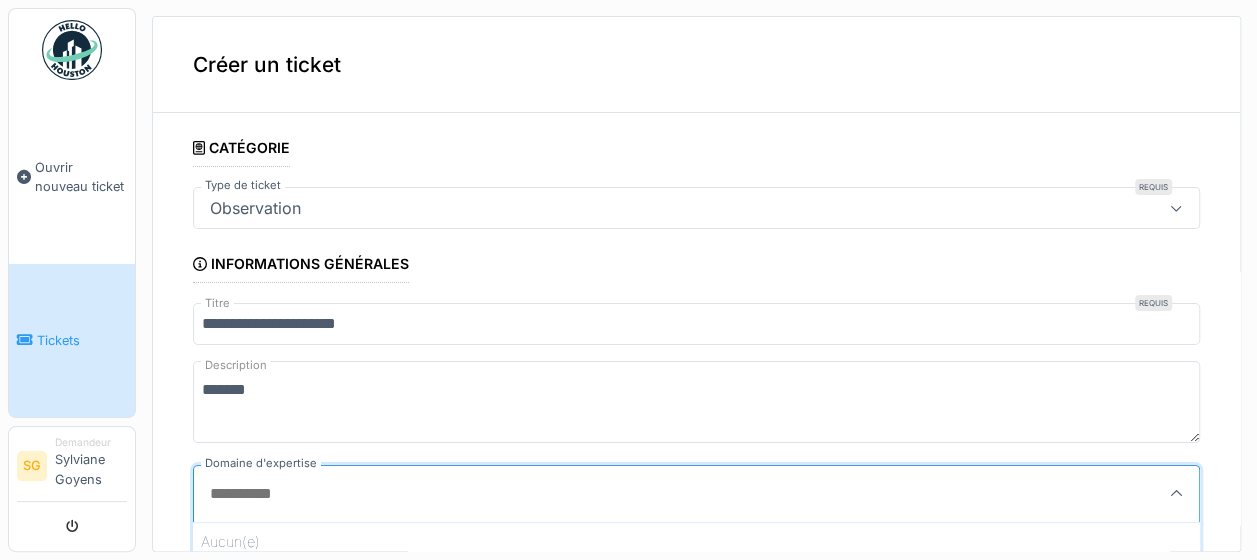 scroll, scrollTop: 2, scrollLeft: 0, axis: vertical 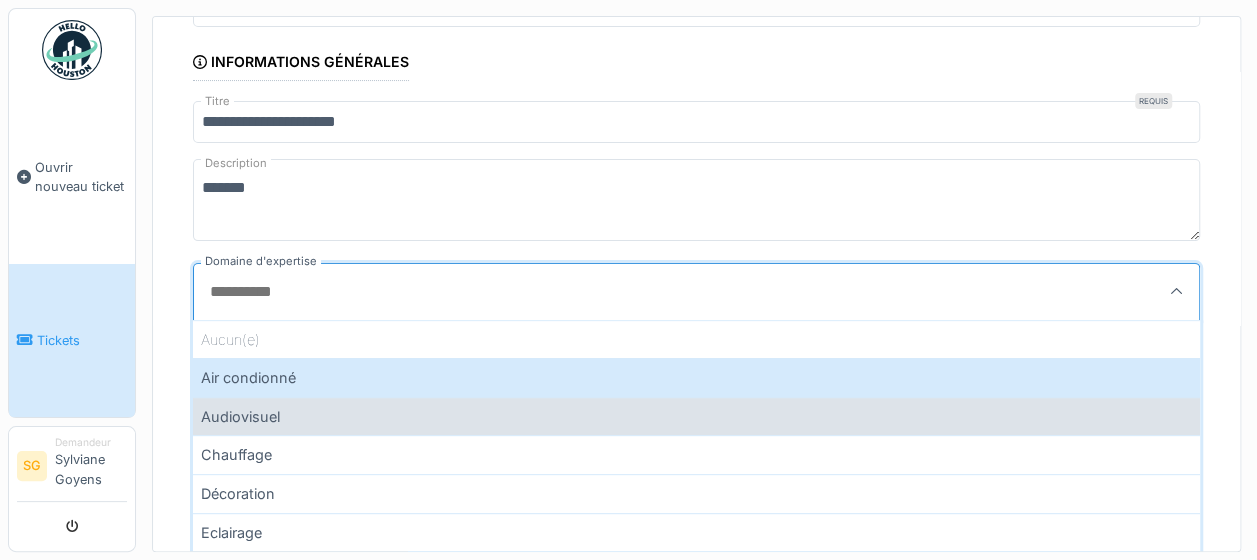 click on "Audiovisuel" at bounding box center (696, 416) 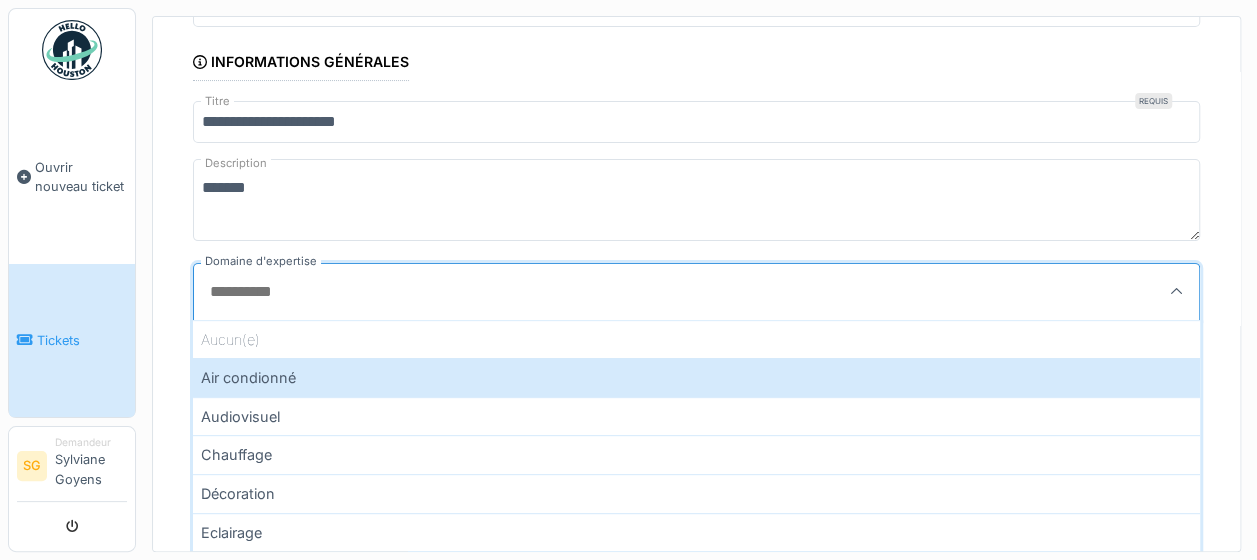 type on "****" 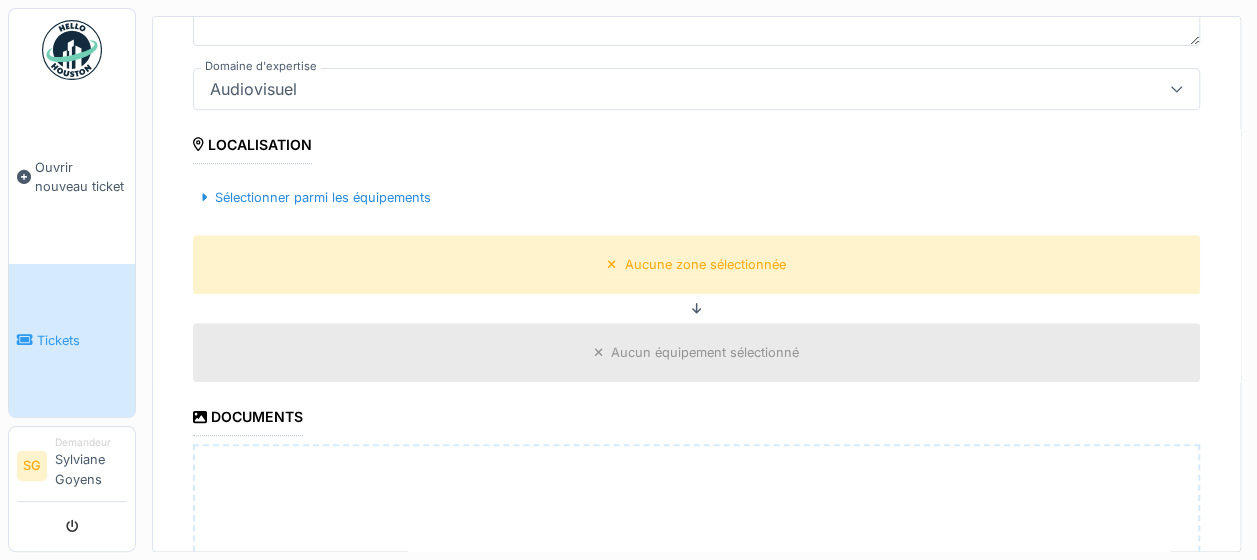 scroll, scrollTop: 402, scrollLeft: 0, axis: vertical 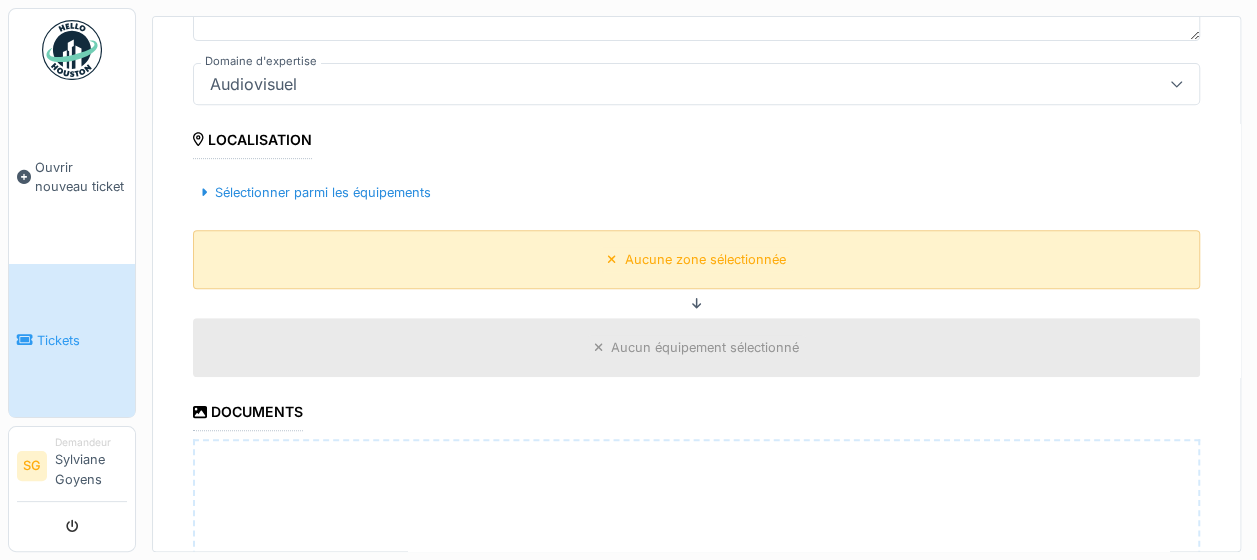 click on "Aucune zone sélectionnée" at bounding box center [705, 259] 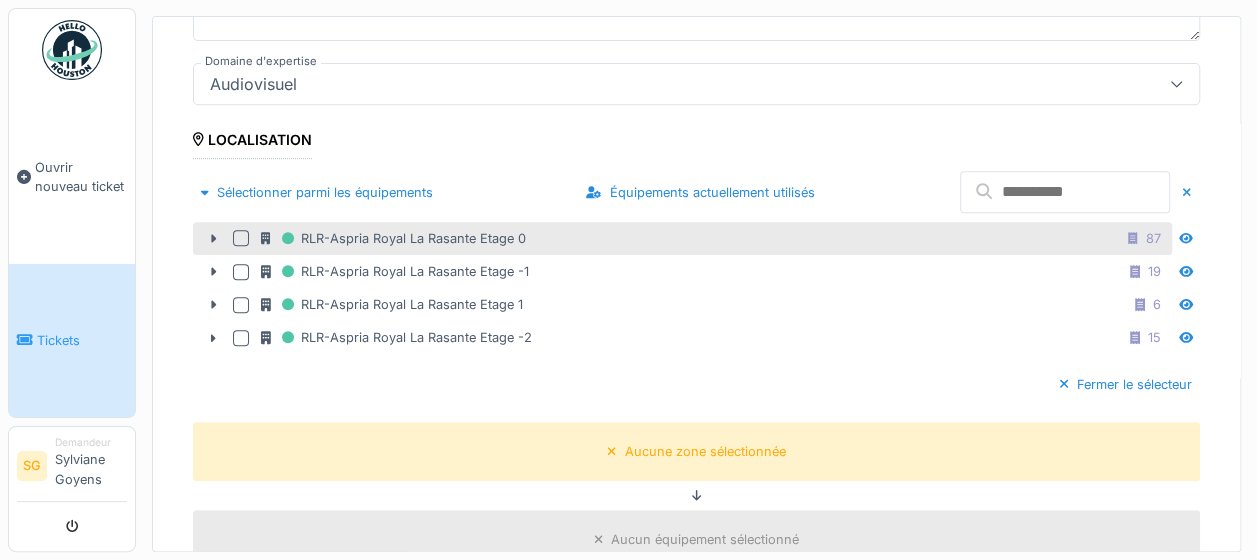click at bounding box center (241, 238) 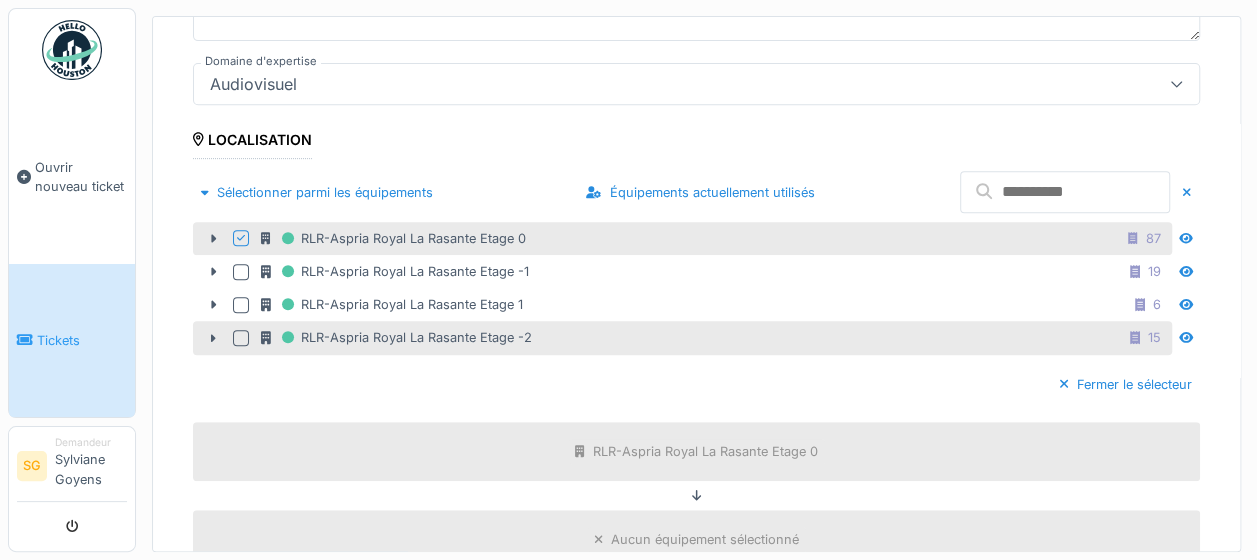 scroll, scrollTop: 502, scrollLeft: 0, axis: vertical 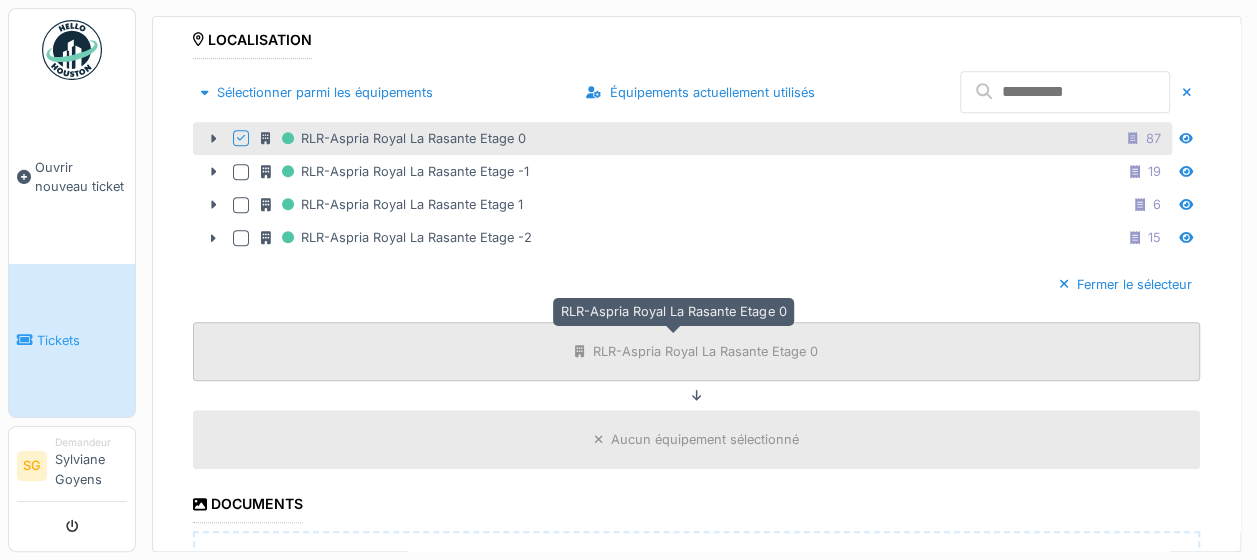 click on "RLR-Aspria Royal La Rasante Etage 0" at bounding box center (705, 351) 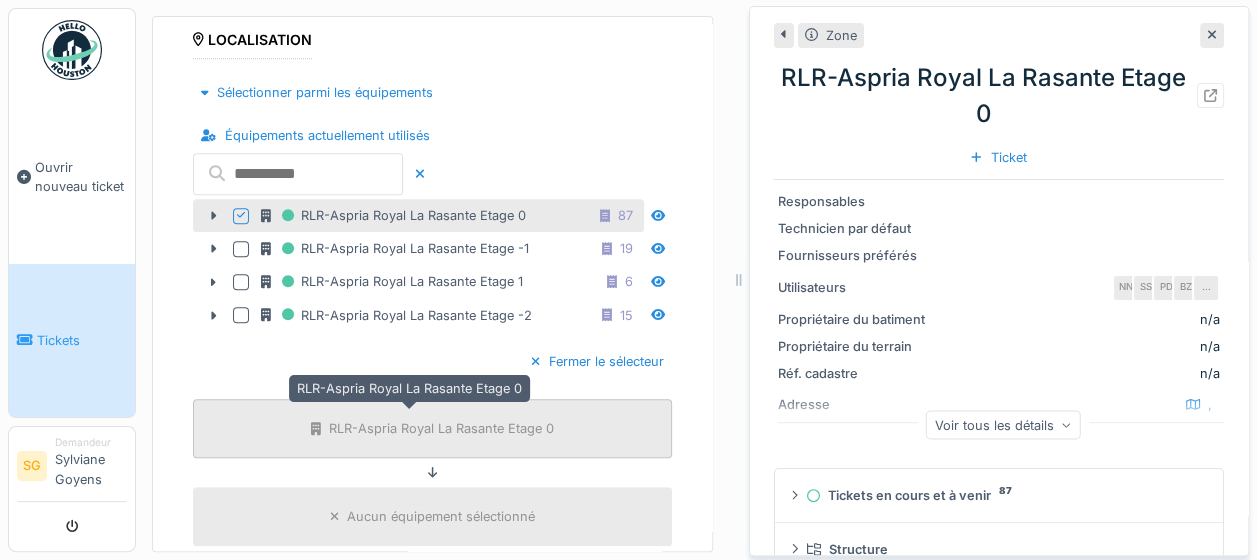 click on "RLR-Aspria Royal La Rasante Etage 0" at bounding box center (441, 428) 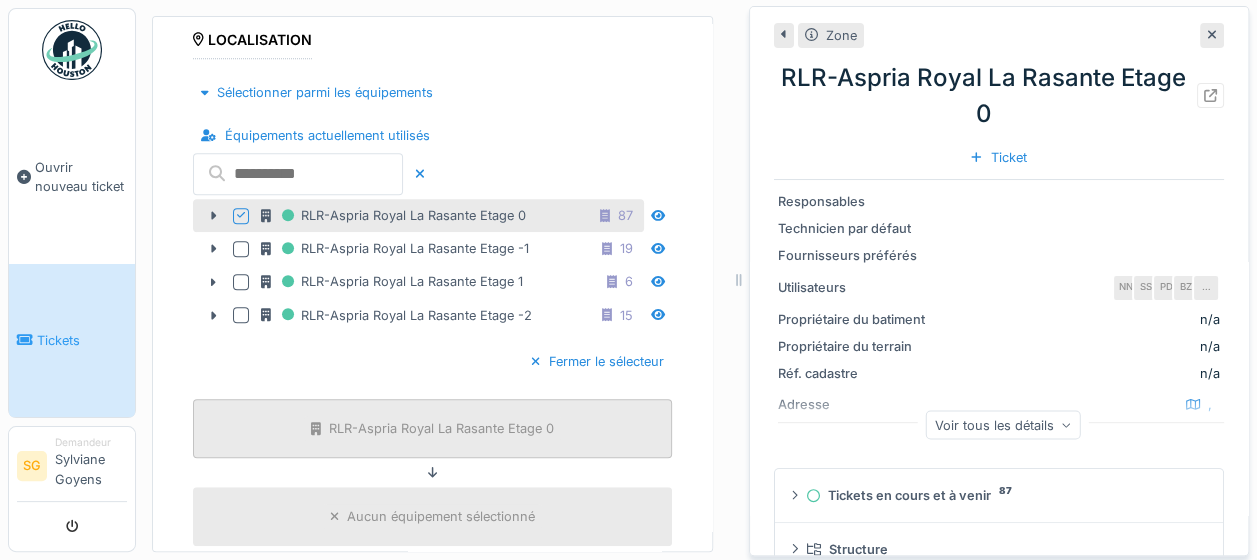 scroll, scrollTop: 702, scrollLeft: 0, axis: vertical 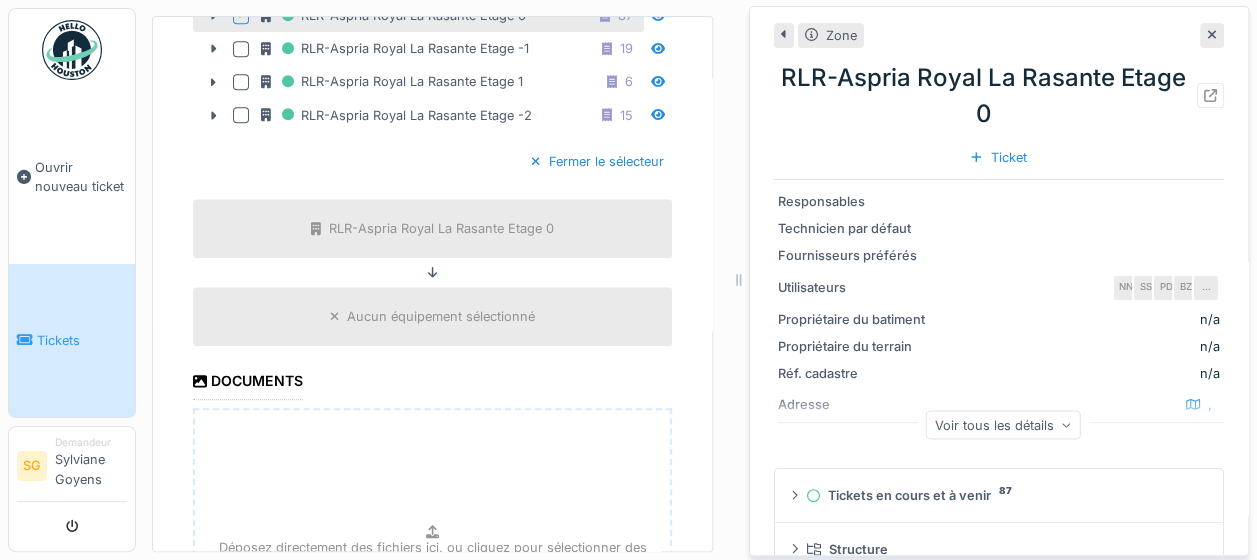click on "Aucun équipement sélectionné" at bounding box center (441, 316) 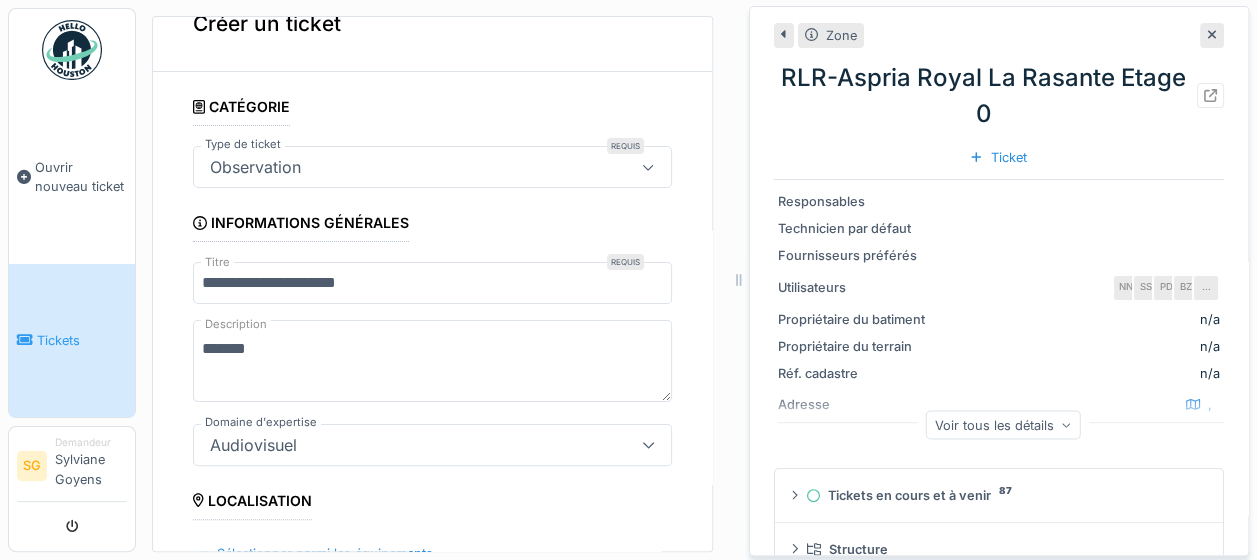 scroll, scrollTop: 0, scrollLeft: 0, axis: both 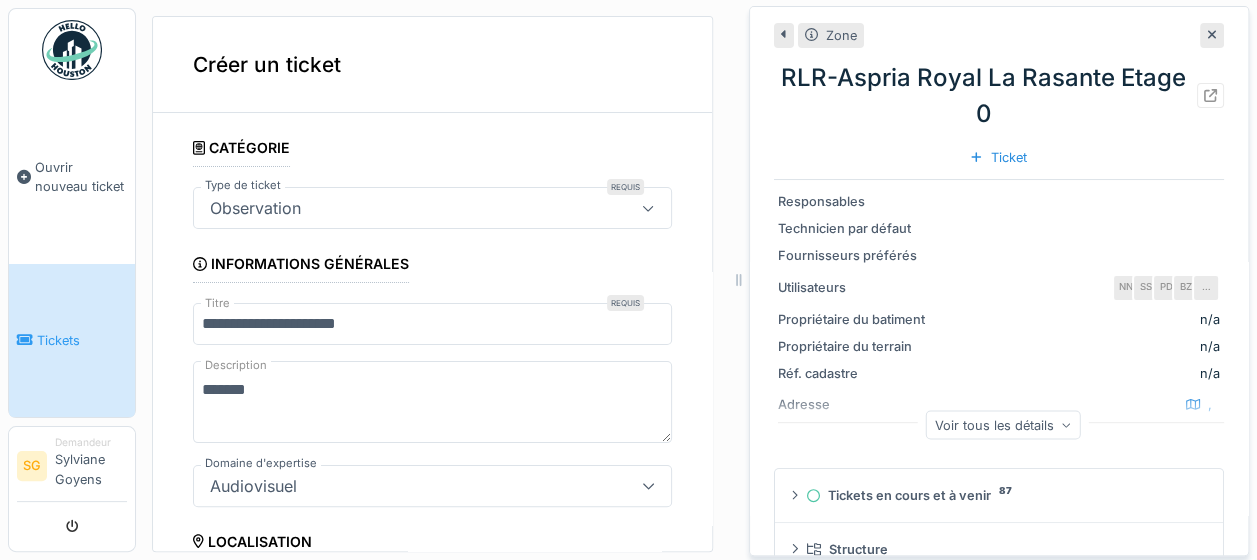 click 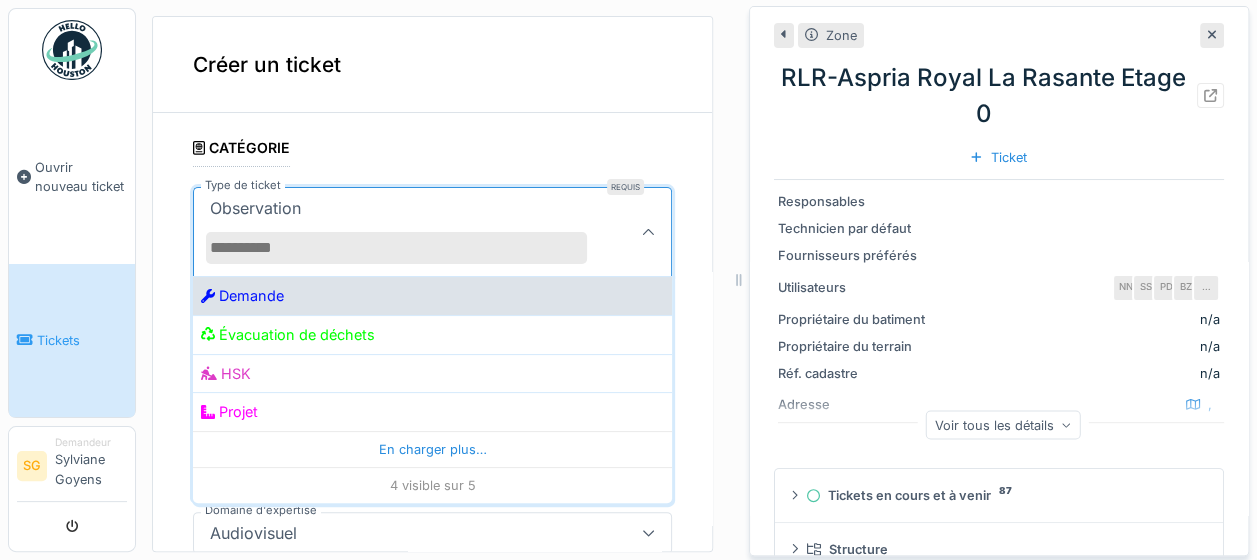 click on "Demande" at bounding box center (242, 296) 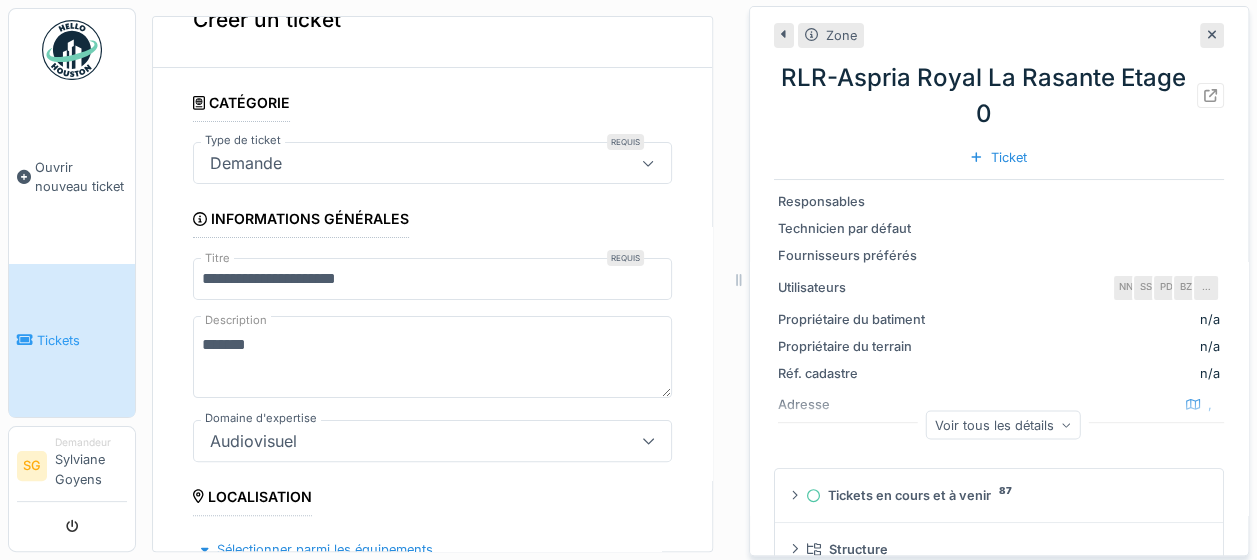 scroll, scrollTop: 0, scrollLeft: 0, axis: both 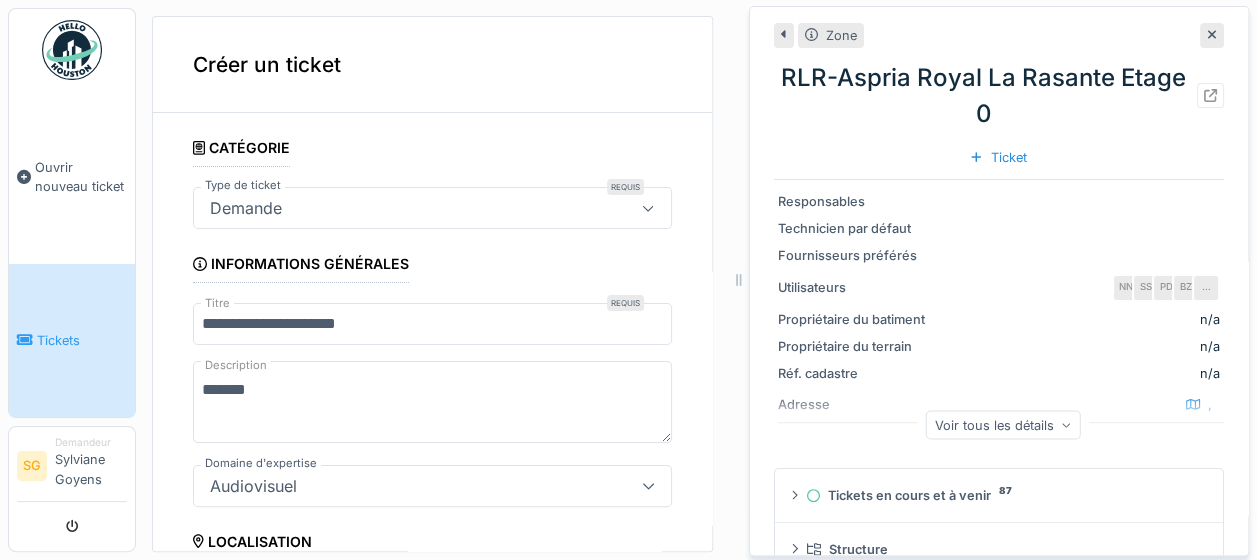 click 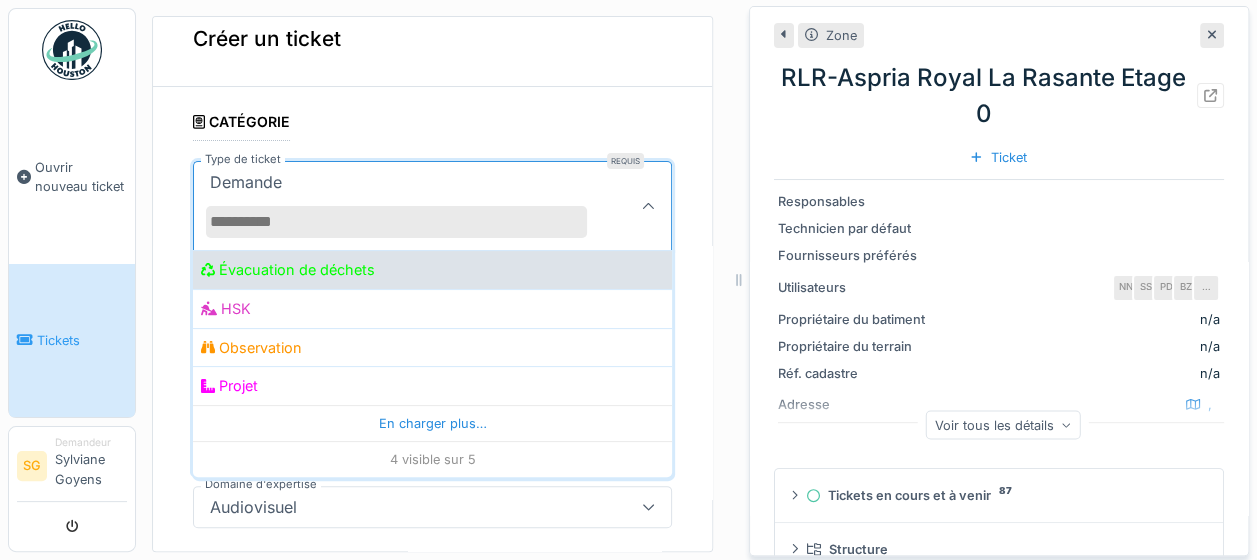 scroll, scrollTop: 0, scrollLeft: 0, axis: both 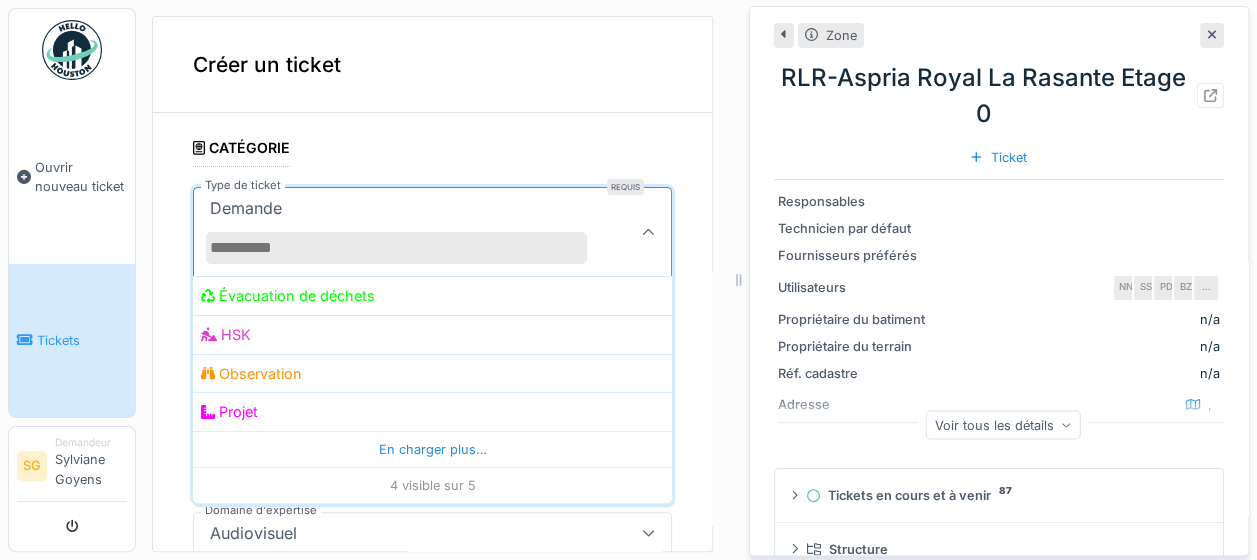 click on "Type de ticket" at bounding box center [396, 248] 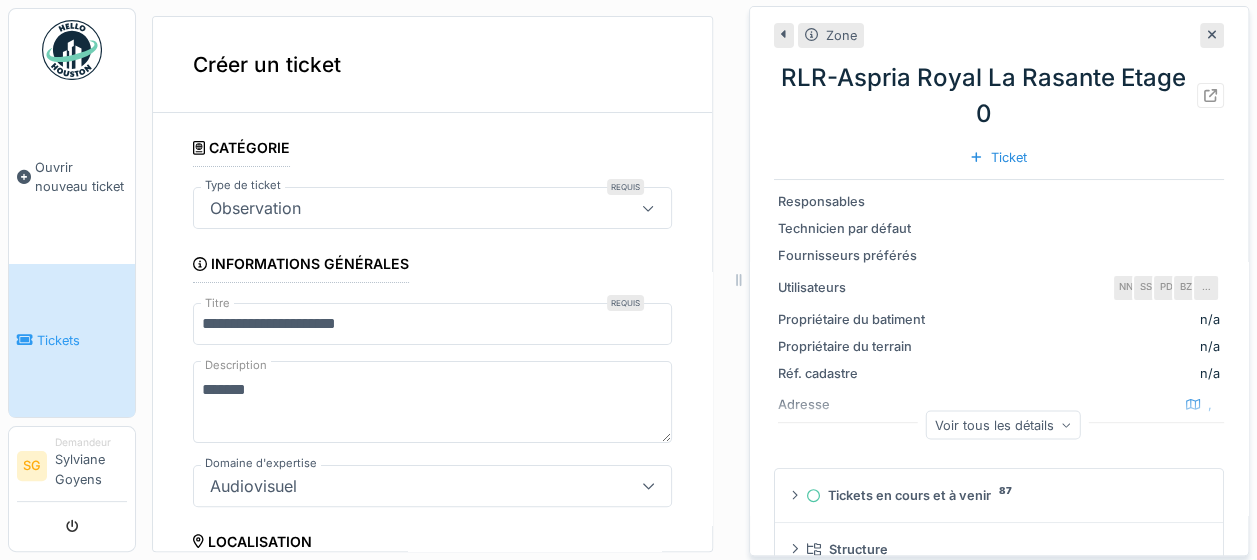 click at bounding box center (648, 208) 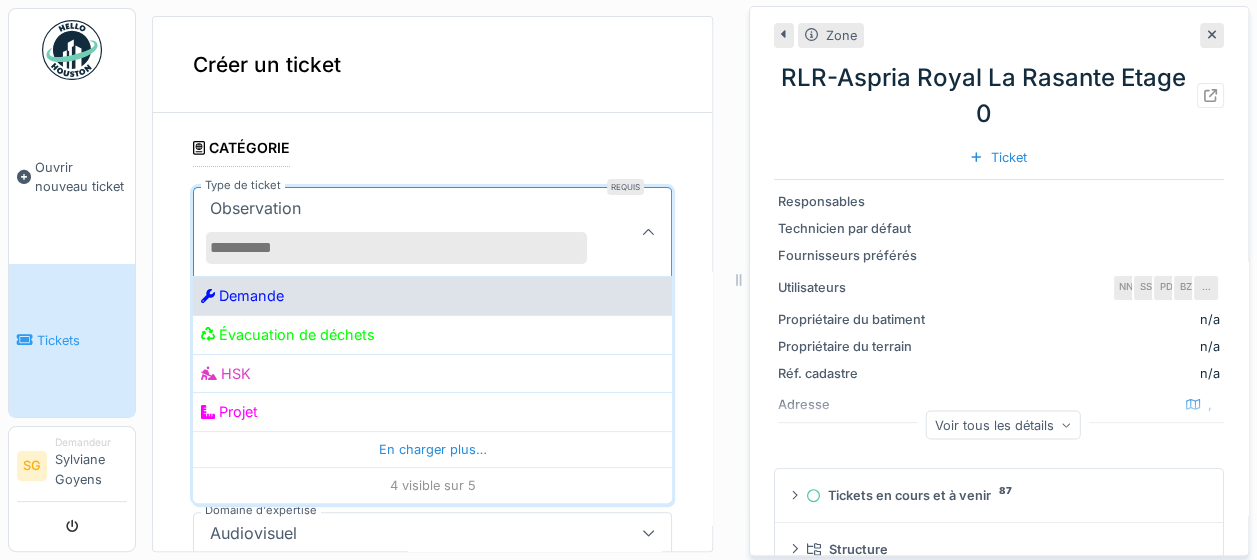 click on "Demande" at bounding box center [242, 296] 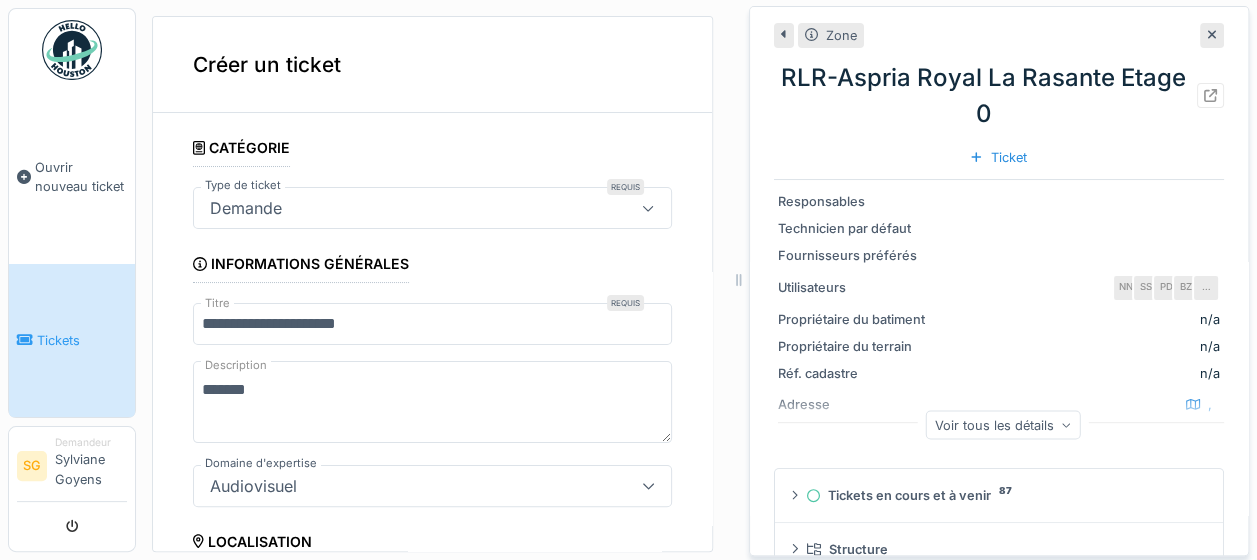 type on "**" 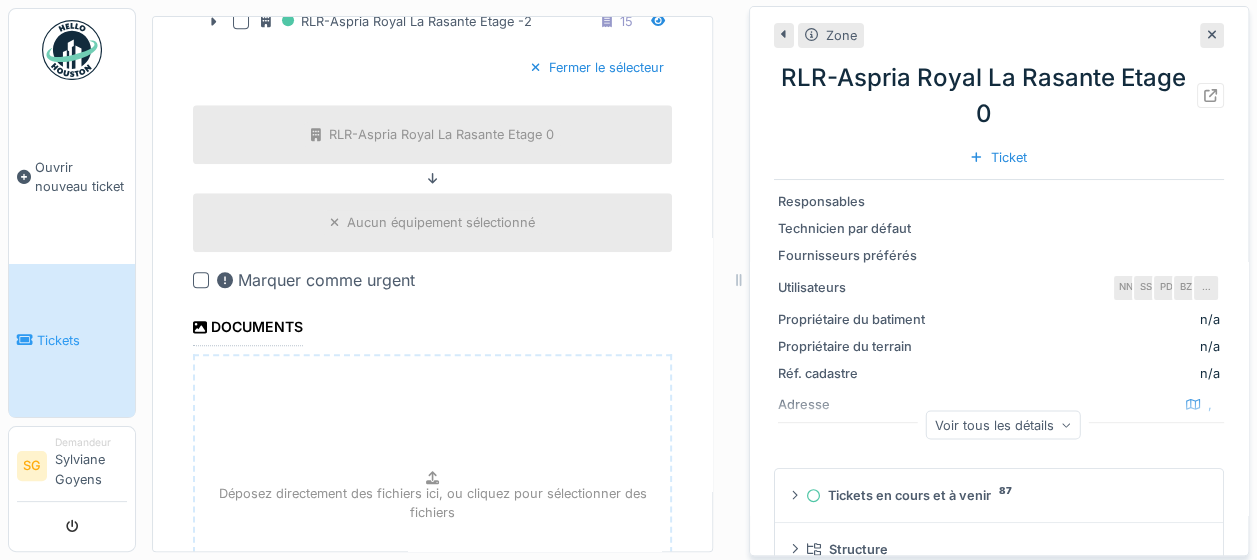 scroll, scrollTop: 1018, scrollLeft: 0, axis: vertical 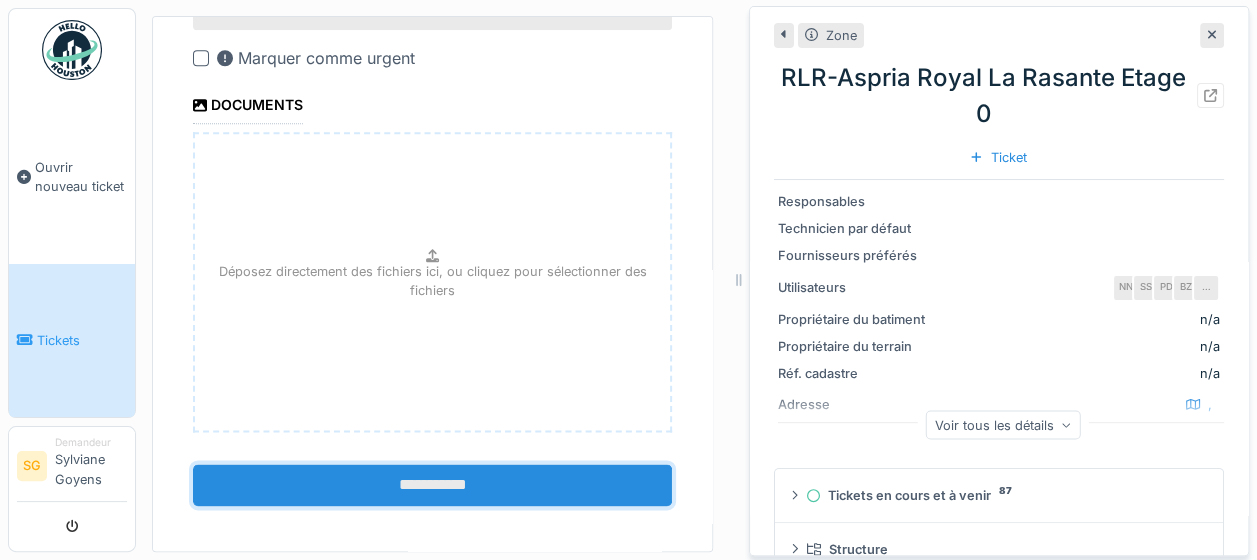 click on "**********" at bounding box center [432, 485] 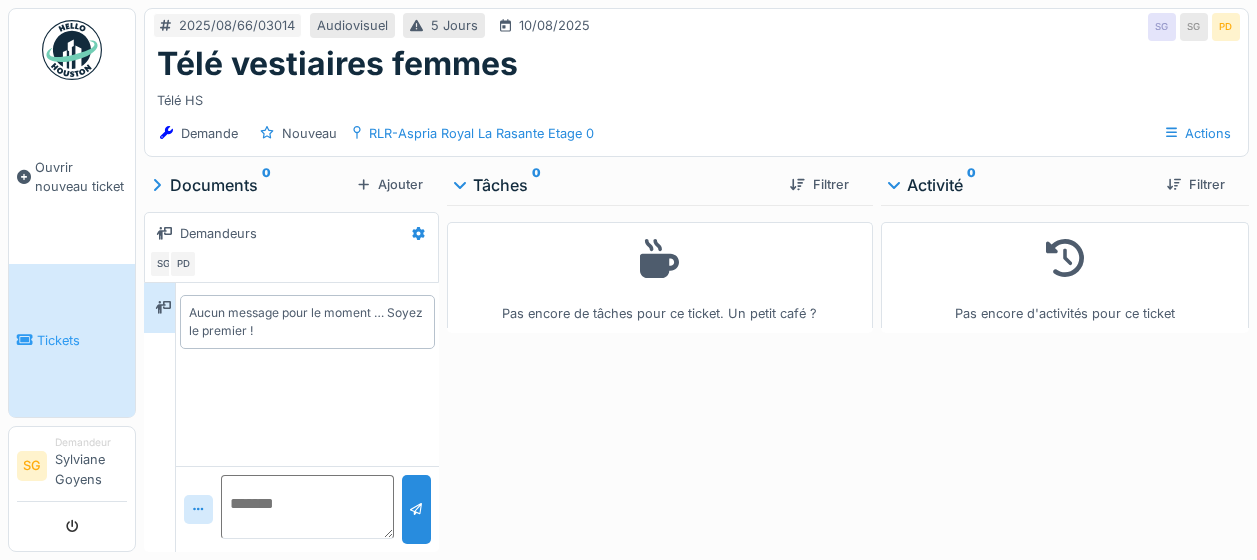 scroll, scrollTop: 0, scrollLeft: 0, axis: both 